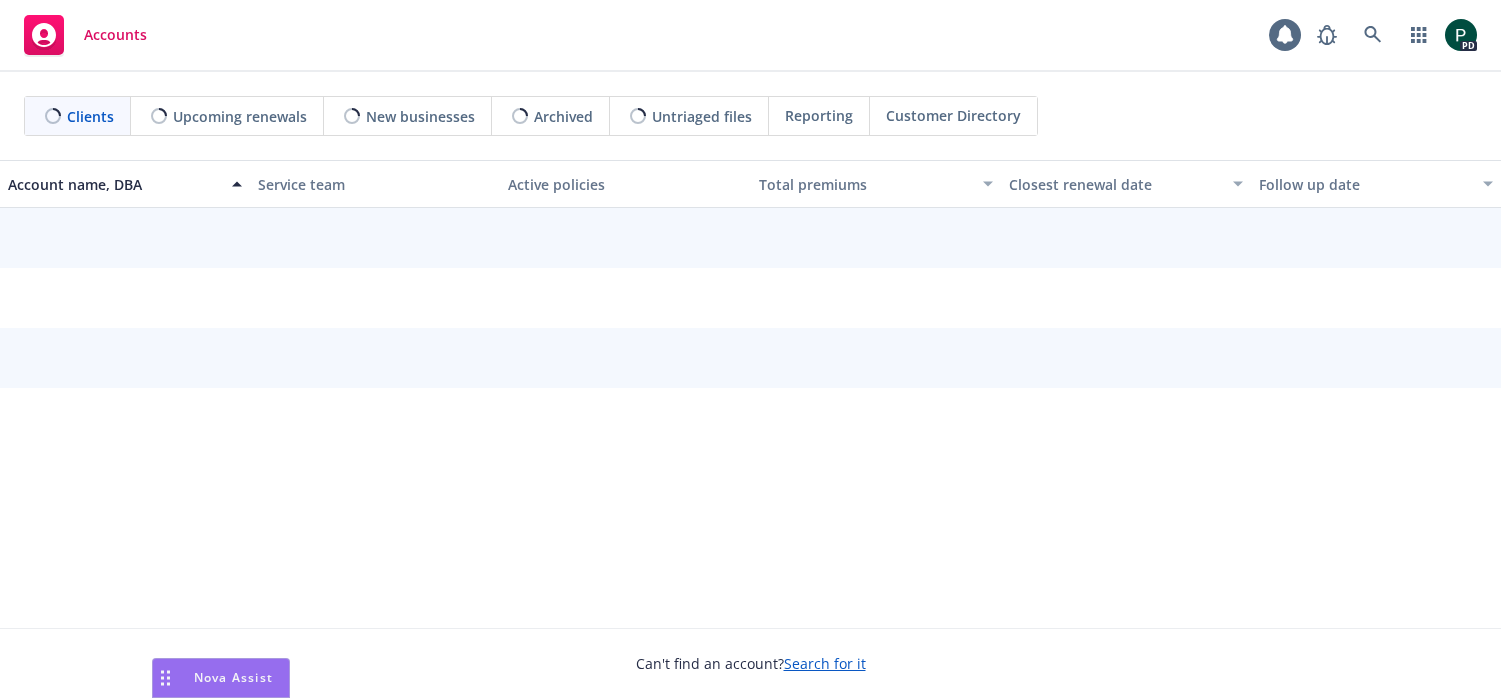 scroll, scrollTop: 0, scrollLeft: 0, axis: both 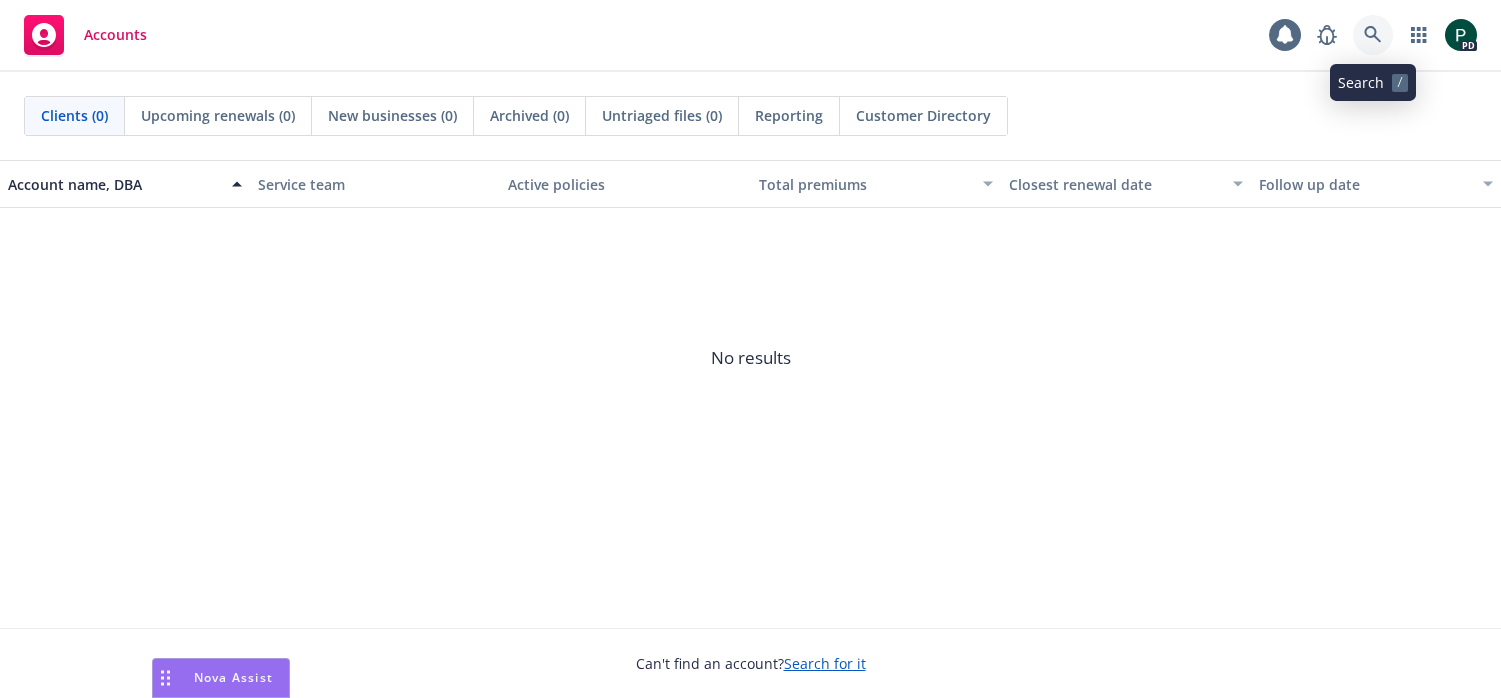 click 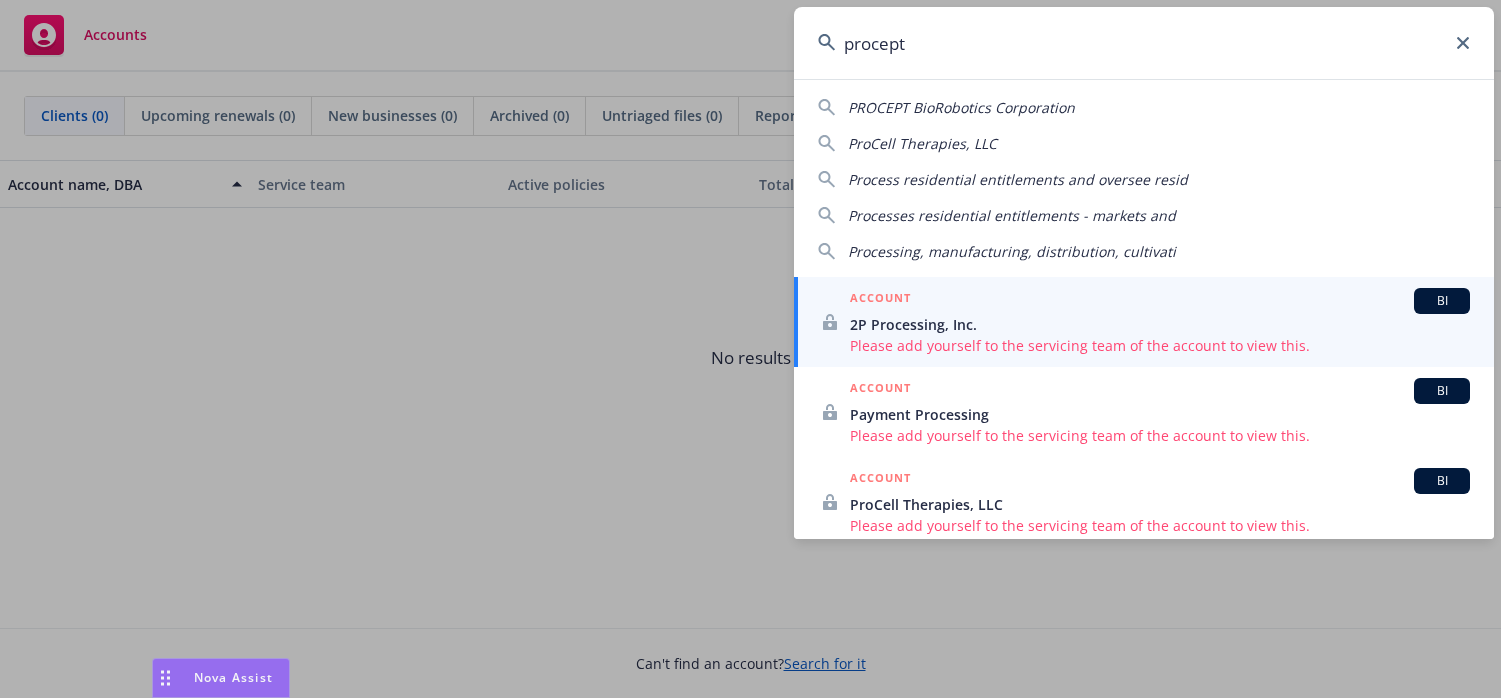 scroll, scrollTop: 0, scrollLeft: 0, axis: both 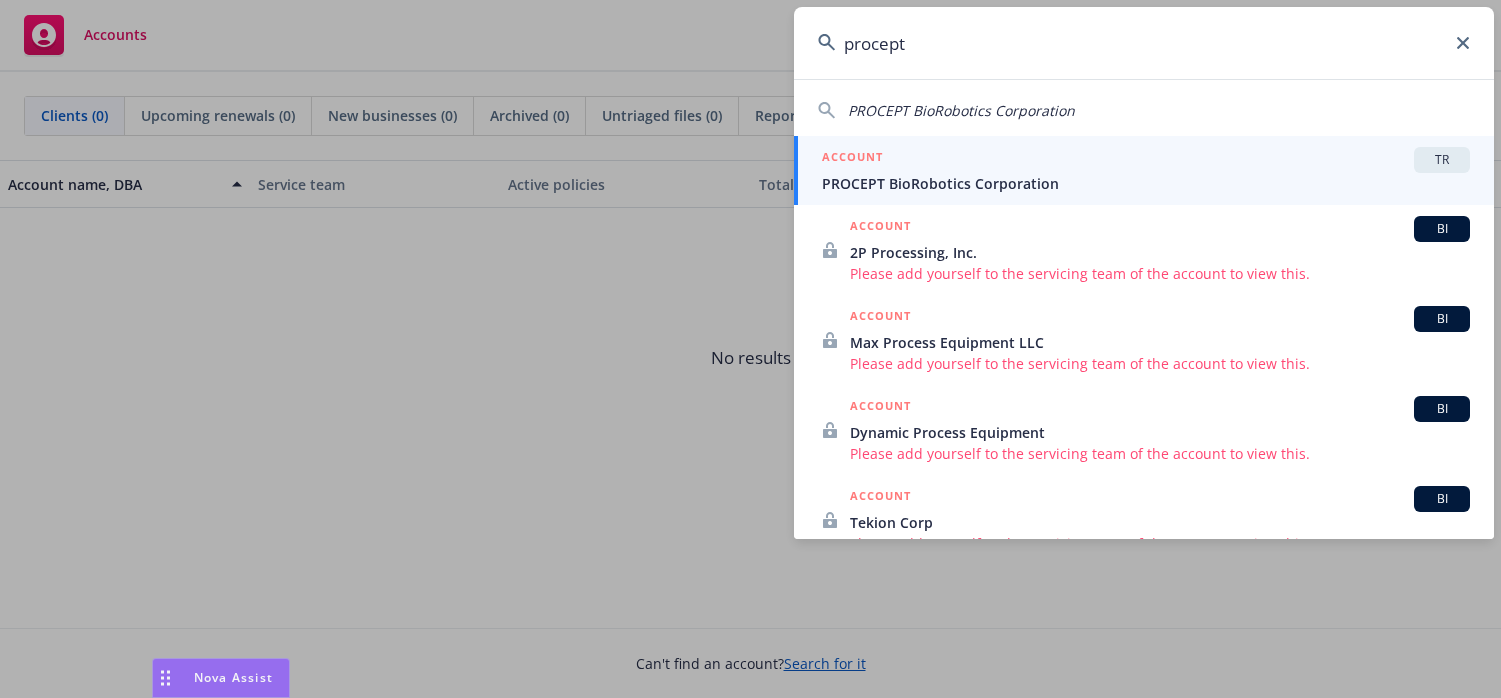 type on "procept" 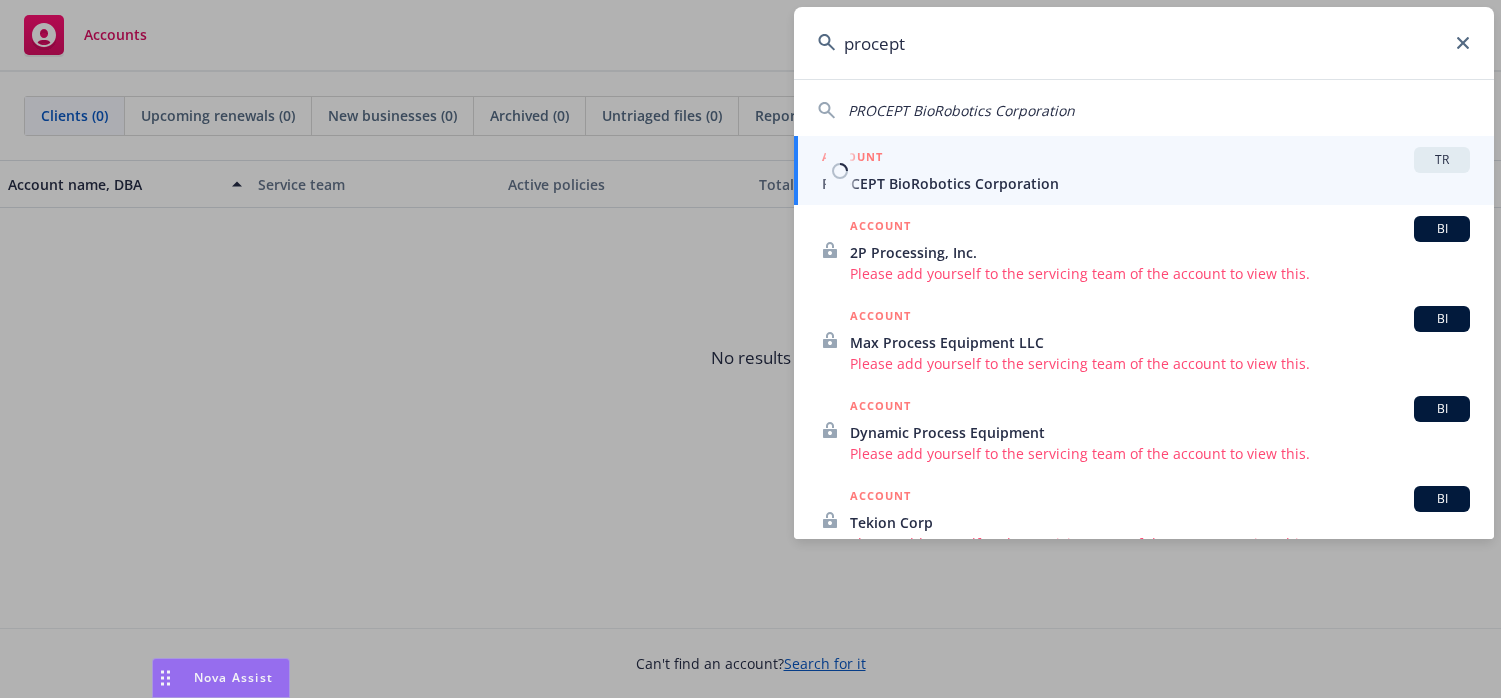 click on "ACCOUNT TR" at bounding box center (1146, 160) 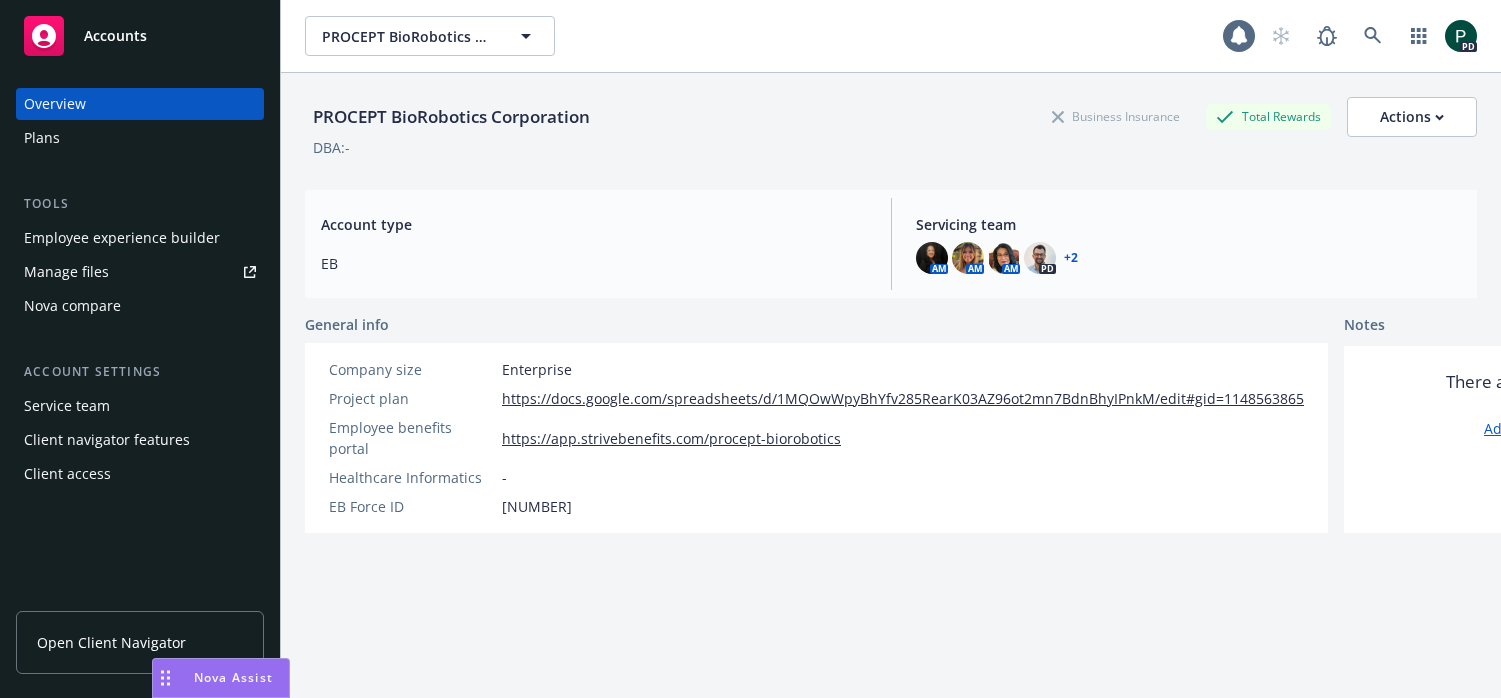 click on "Manage files" at bounding box center [66, 272] 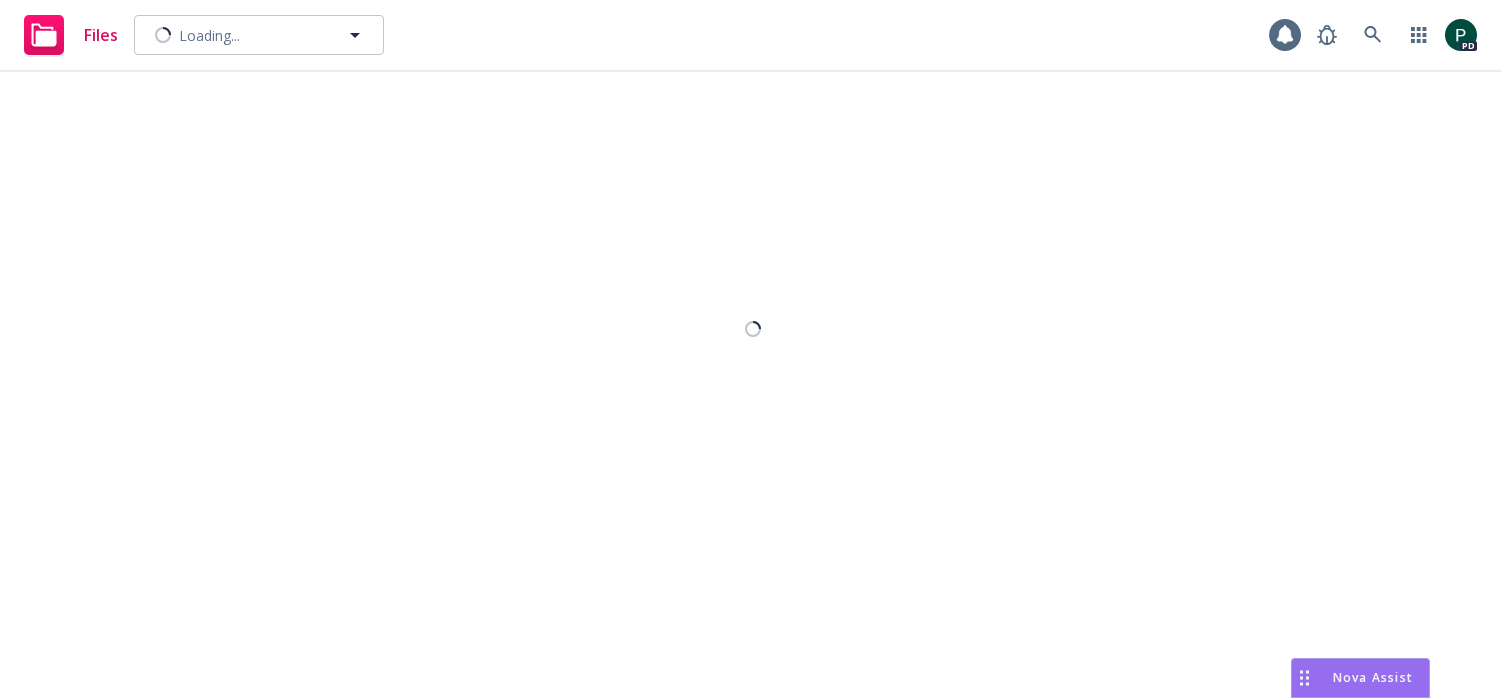 scroll, scrollTop: 0, scrollLeft: 0, axis: both 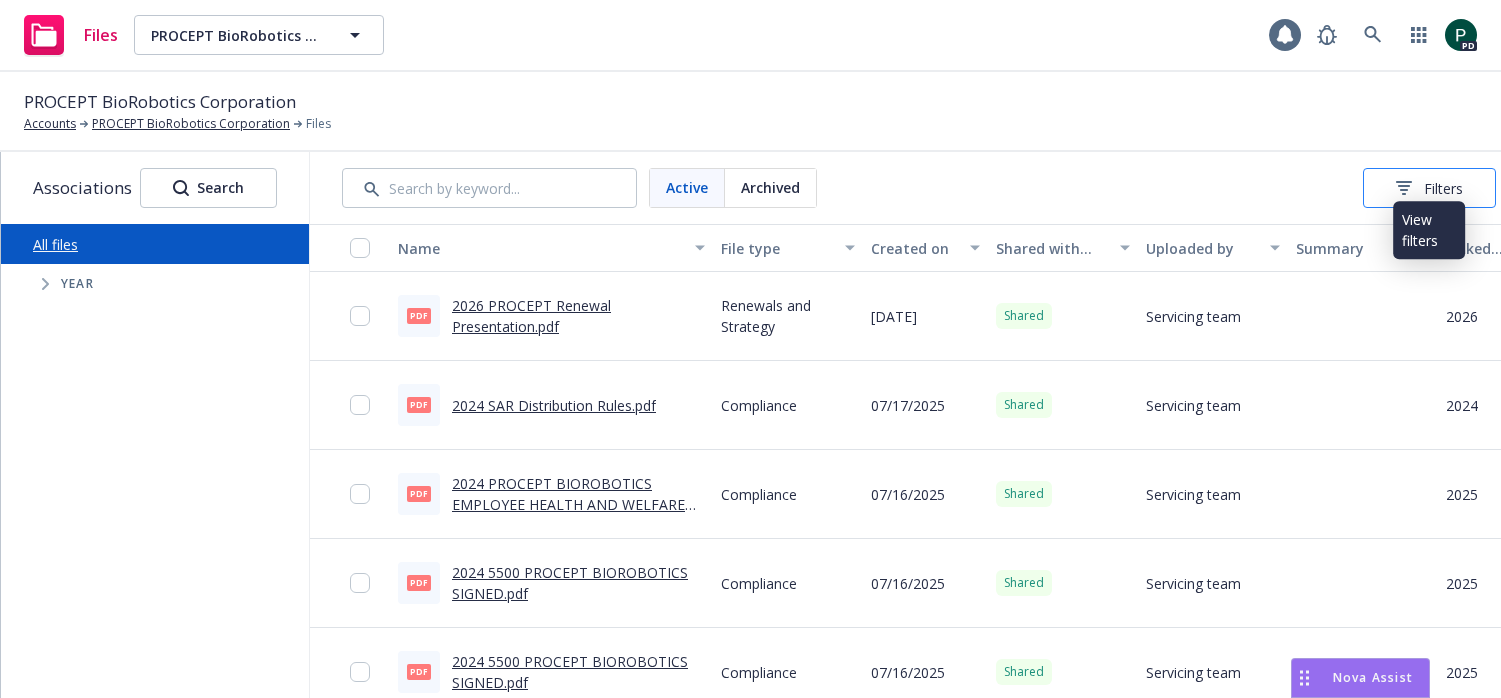 click on "Filters" at bounding box center (1429, 188) 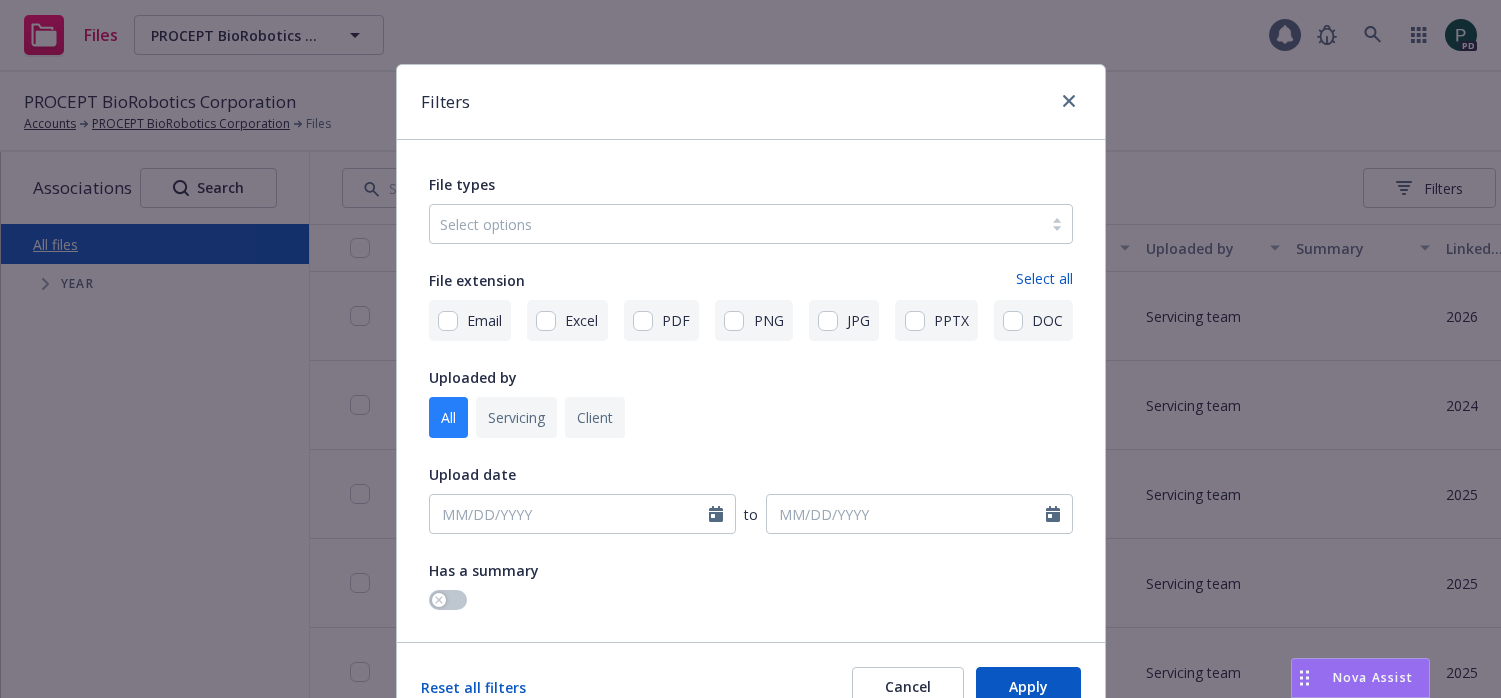 click at bounding box center [736, 224] 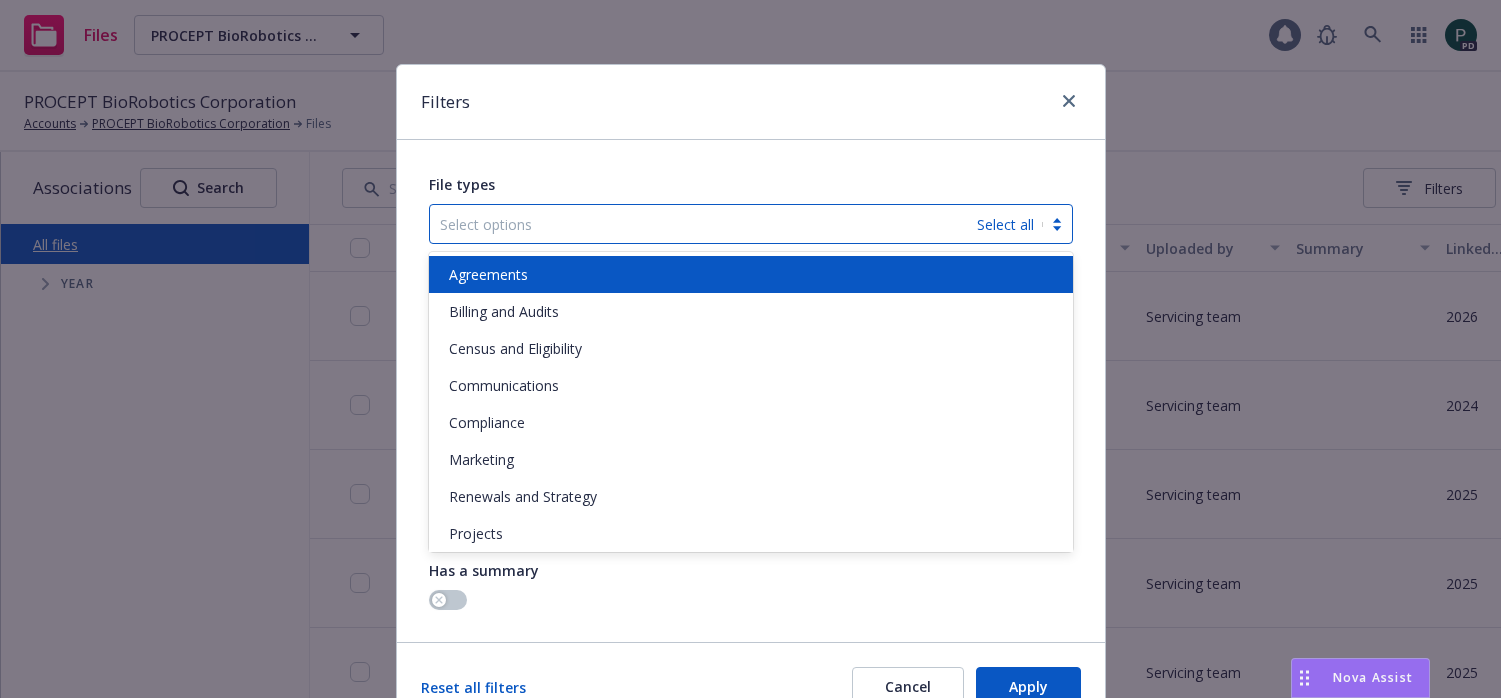 click on "Agreements" at bounding box center [751, 274] 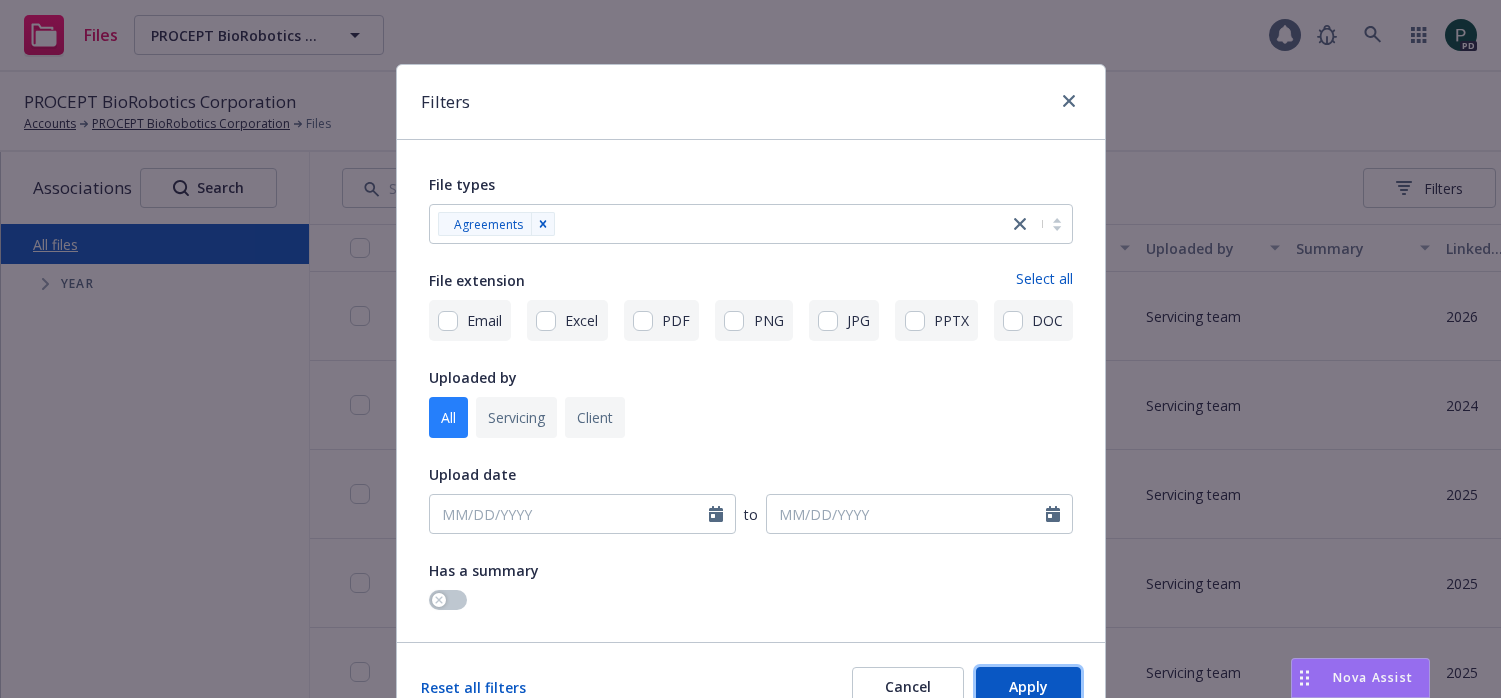 click on "Apply" at bounding box center (1028, 686) 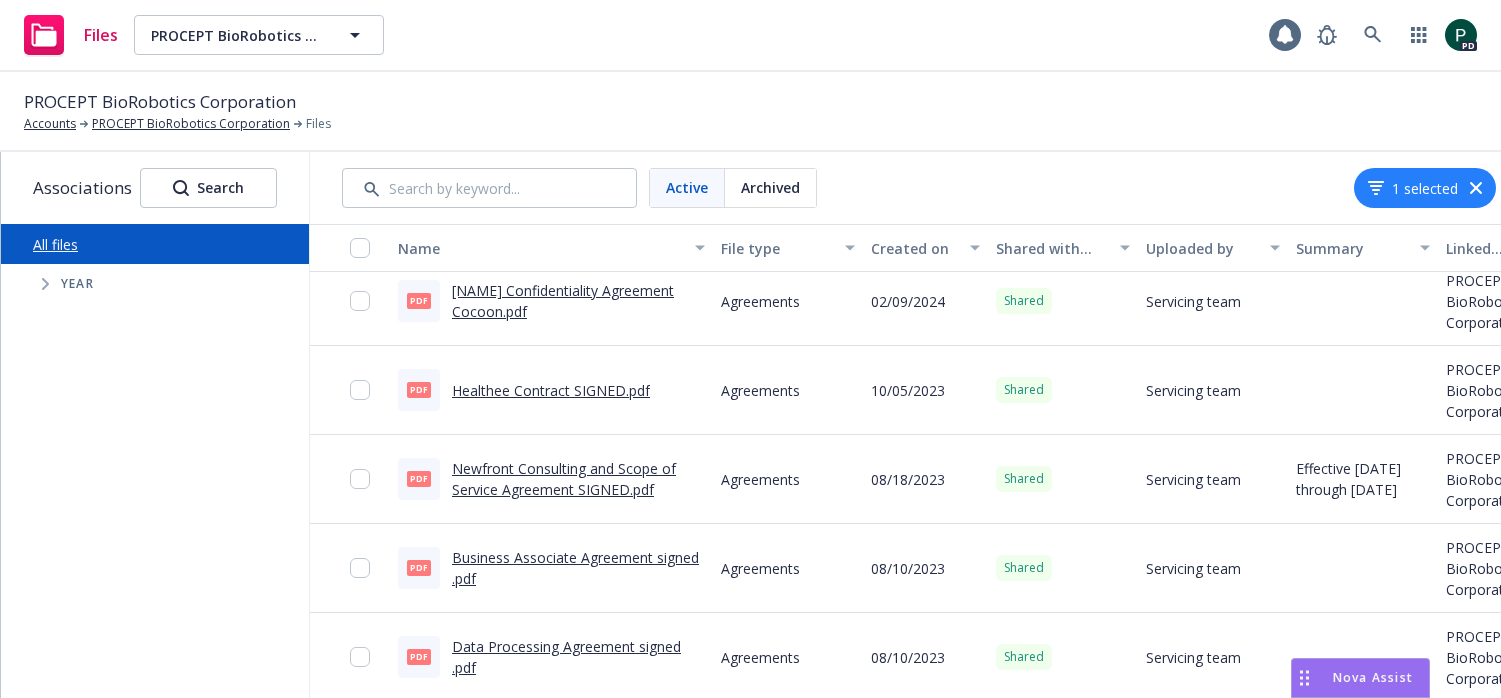 scroll, scrollTop: 294, scrollLeft: 0, axis: vertical 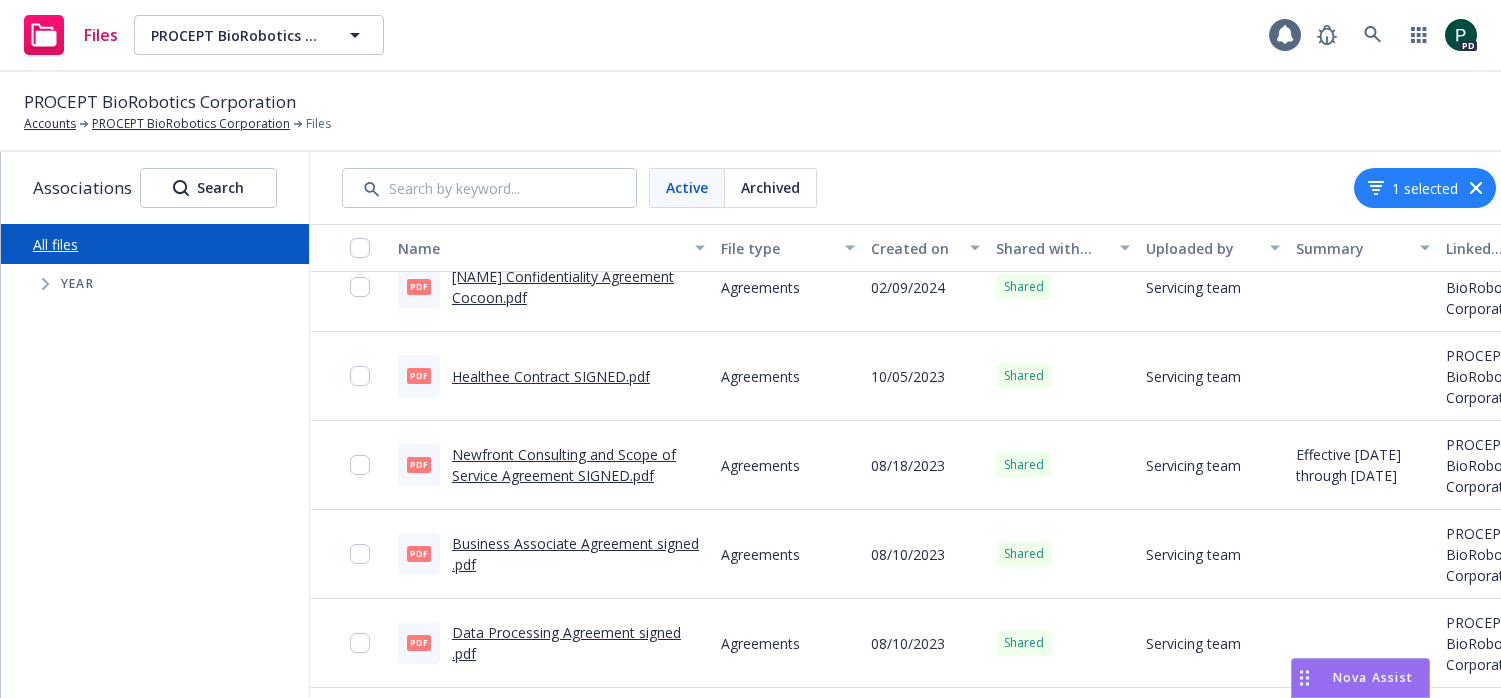 click on "Newfront Consulting and Scope of Service Agreement SIGNED.pdf" at bounding box center [564, 465] 